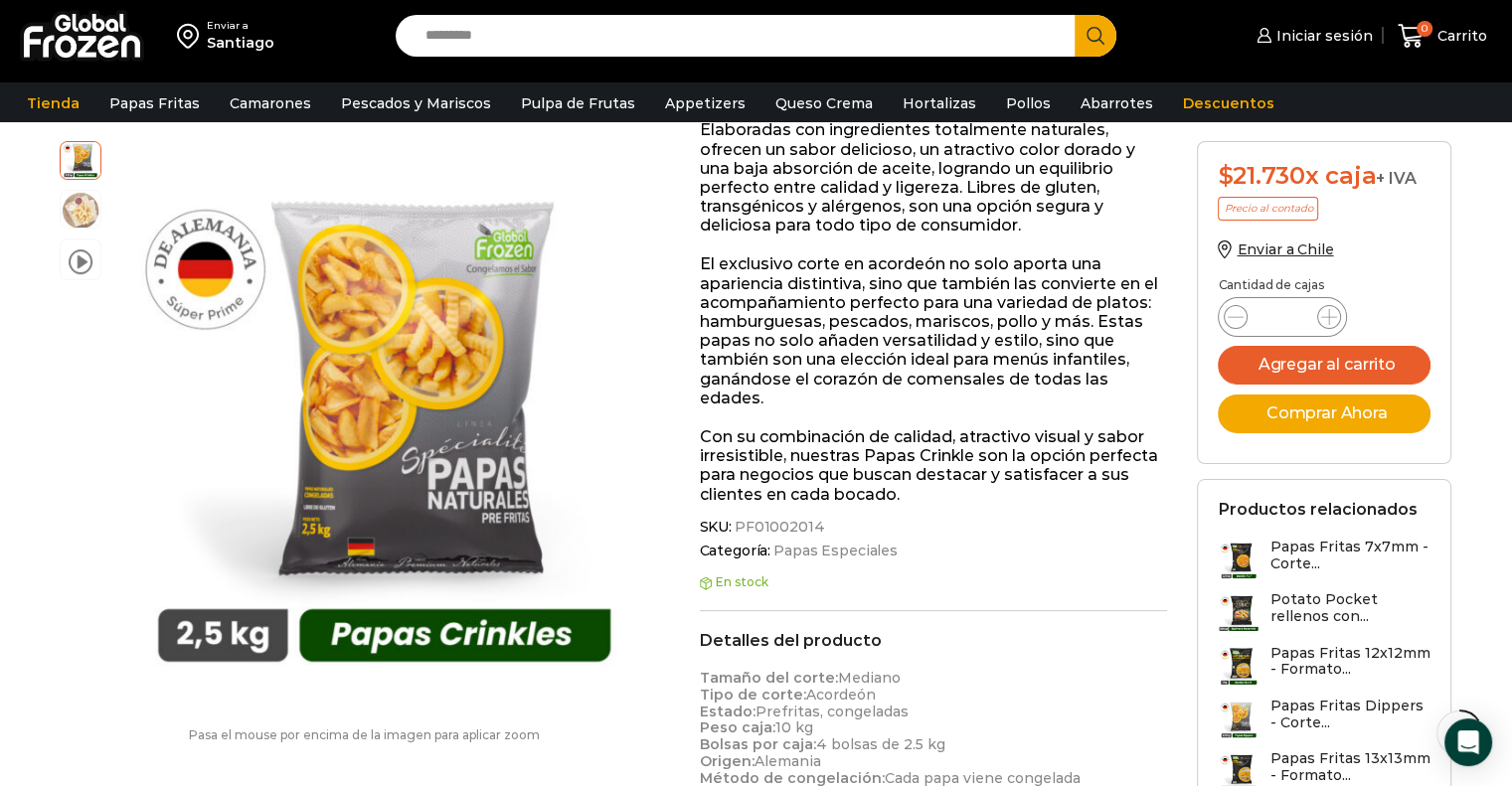 click on "Search input" at bounding box center (741, 36) 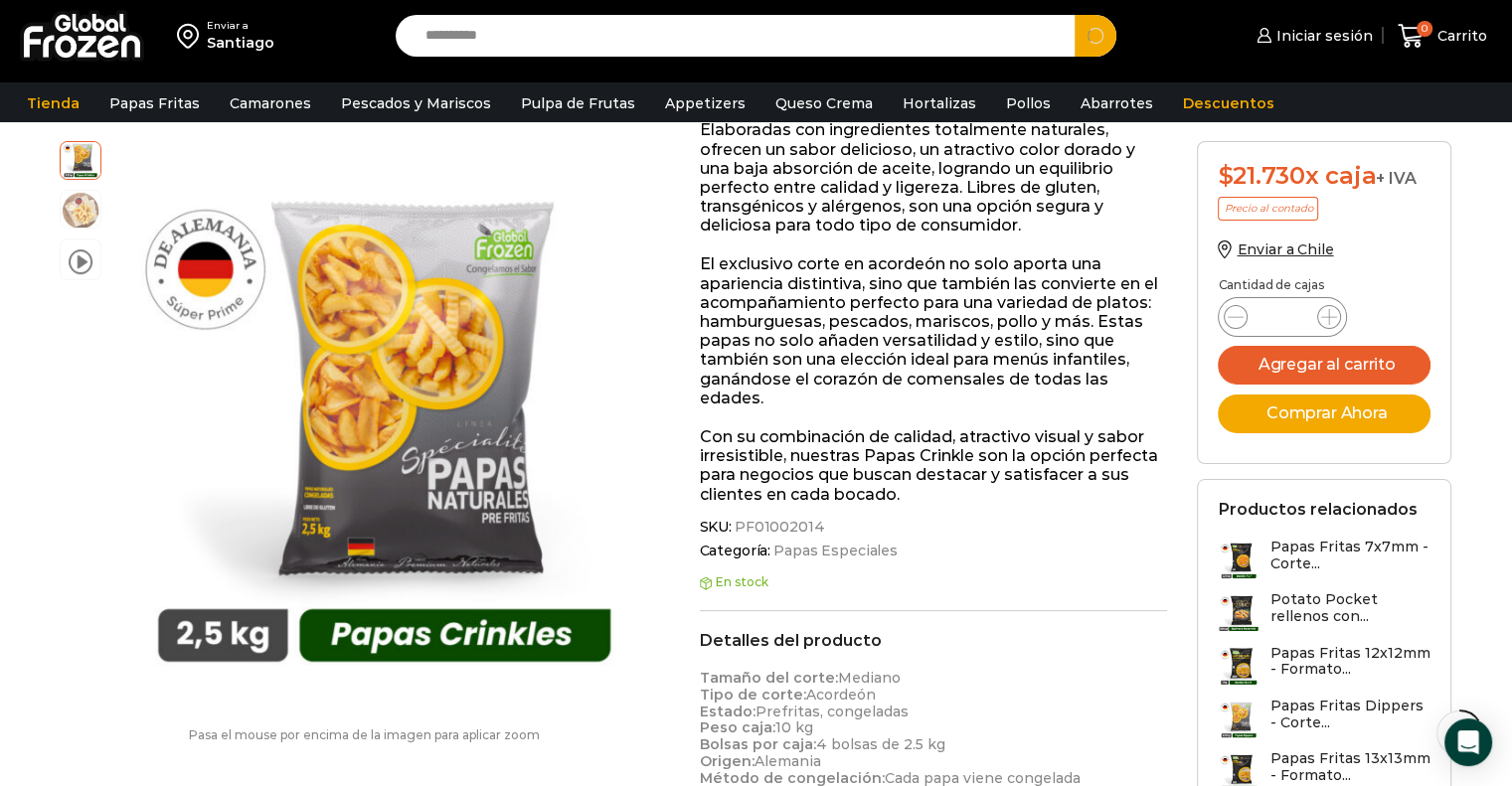 type on "**********" 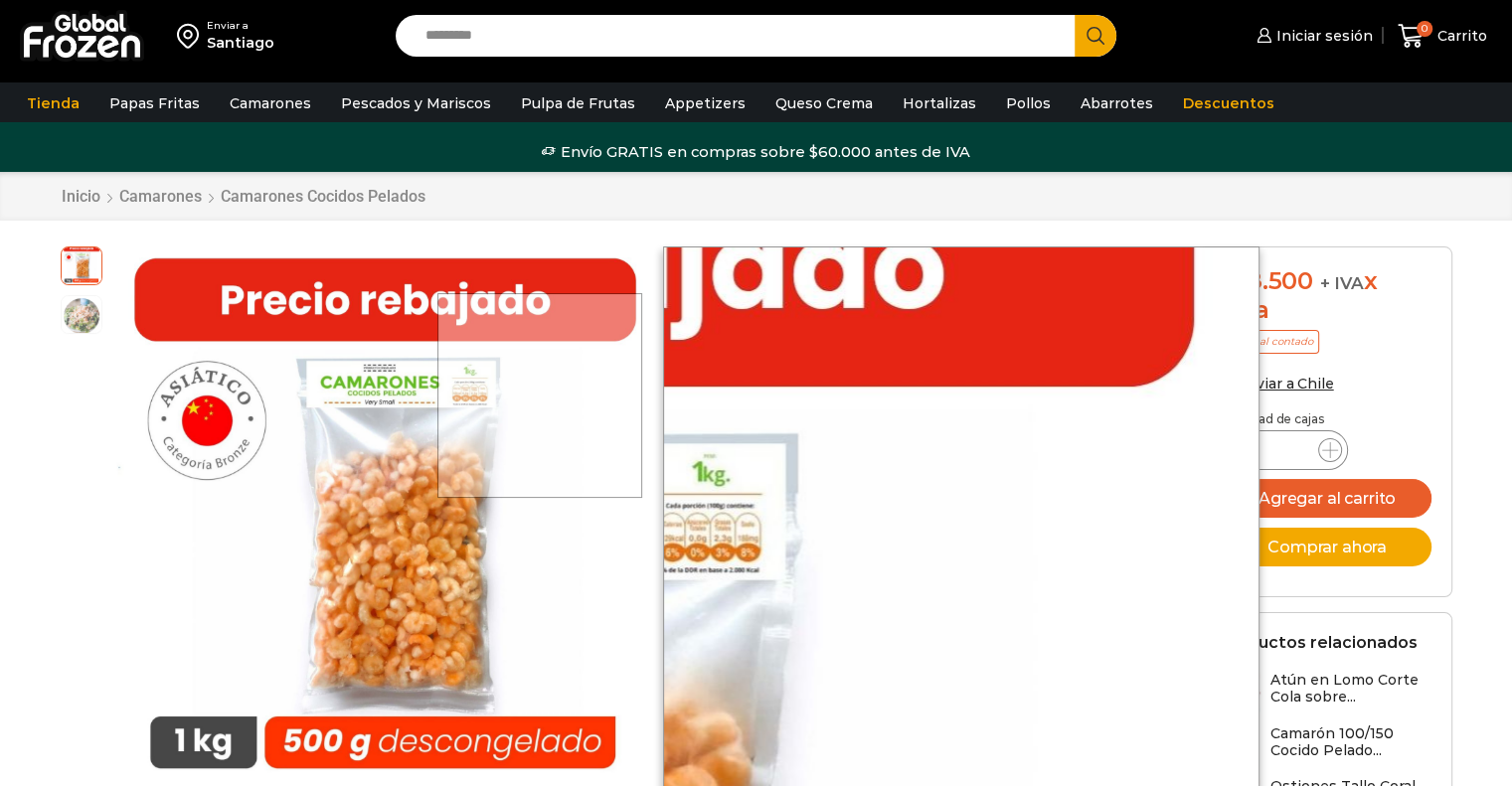 scroll, scrollTop: 2, scrollLeft: 0, axis: vertical 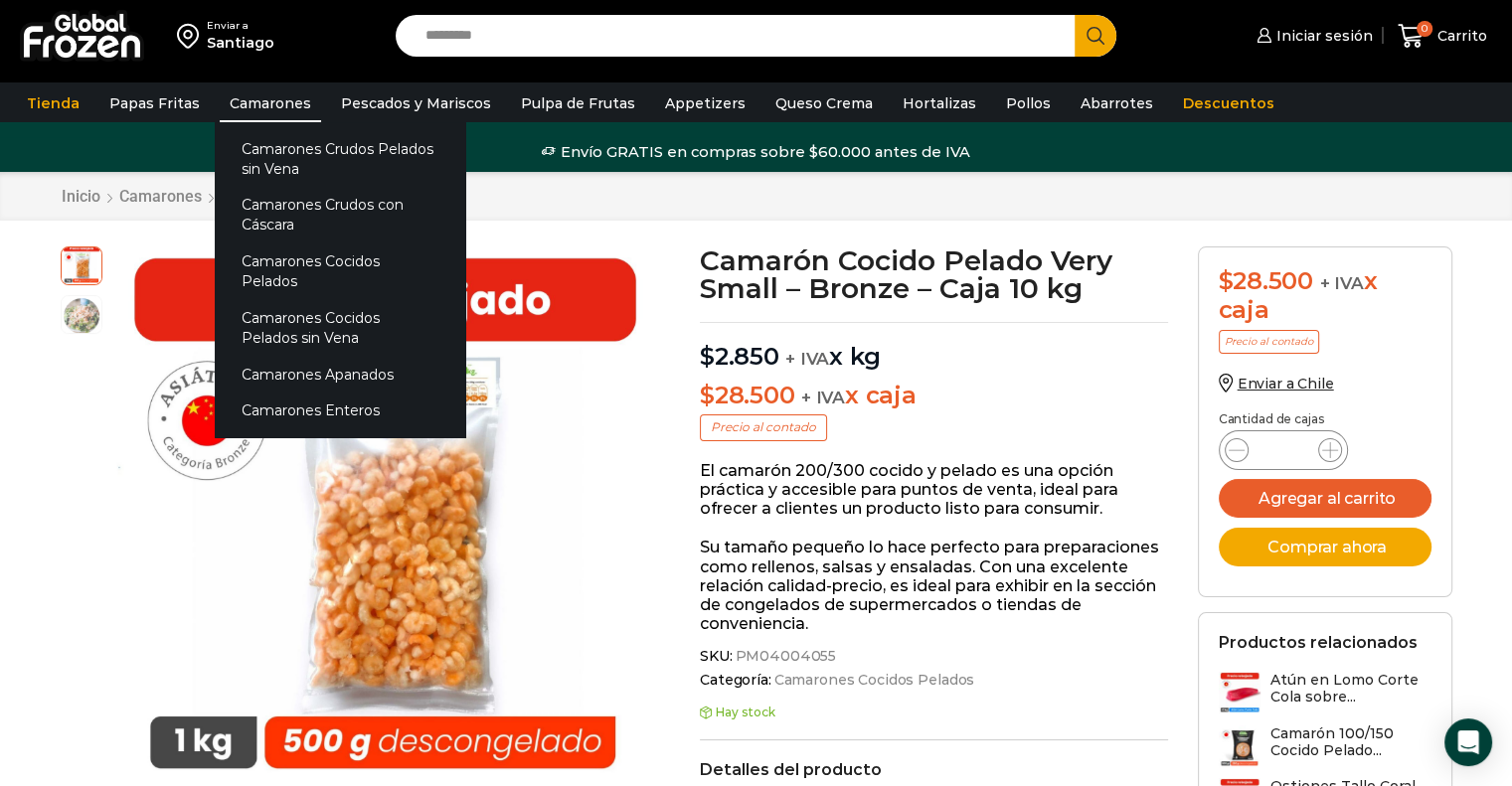 click on "Camarones" at bounding box center (270, 103) 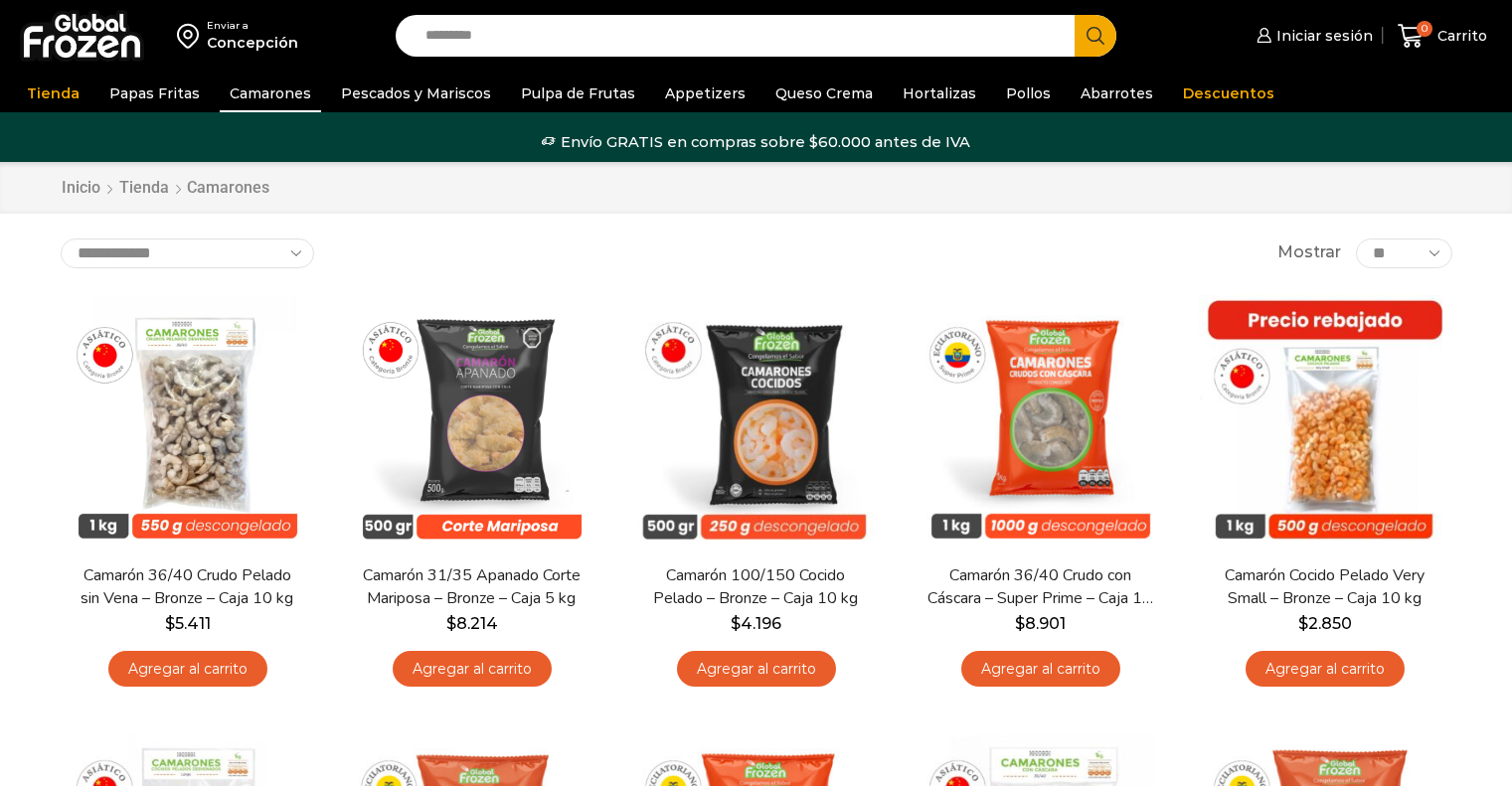 scroll, scrollTop: 0, scrollLeft: 0, axis: both 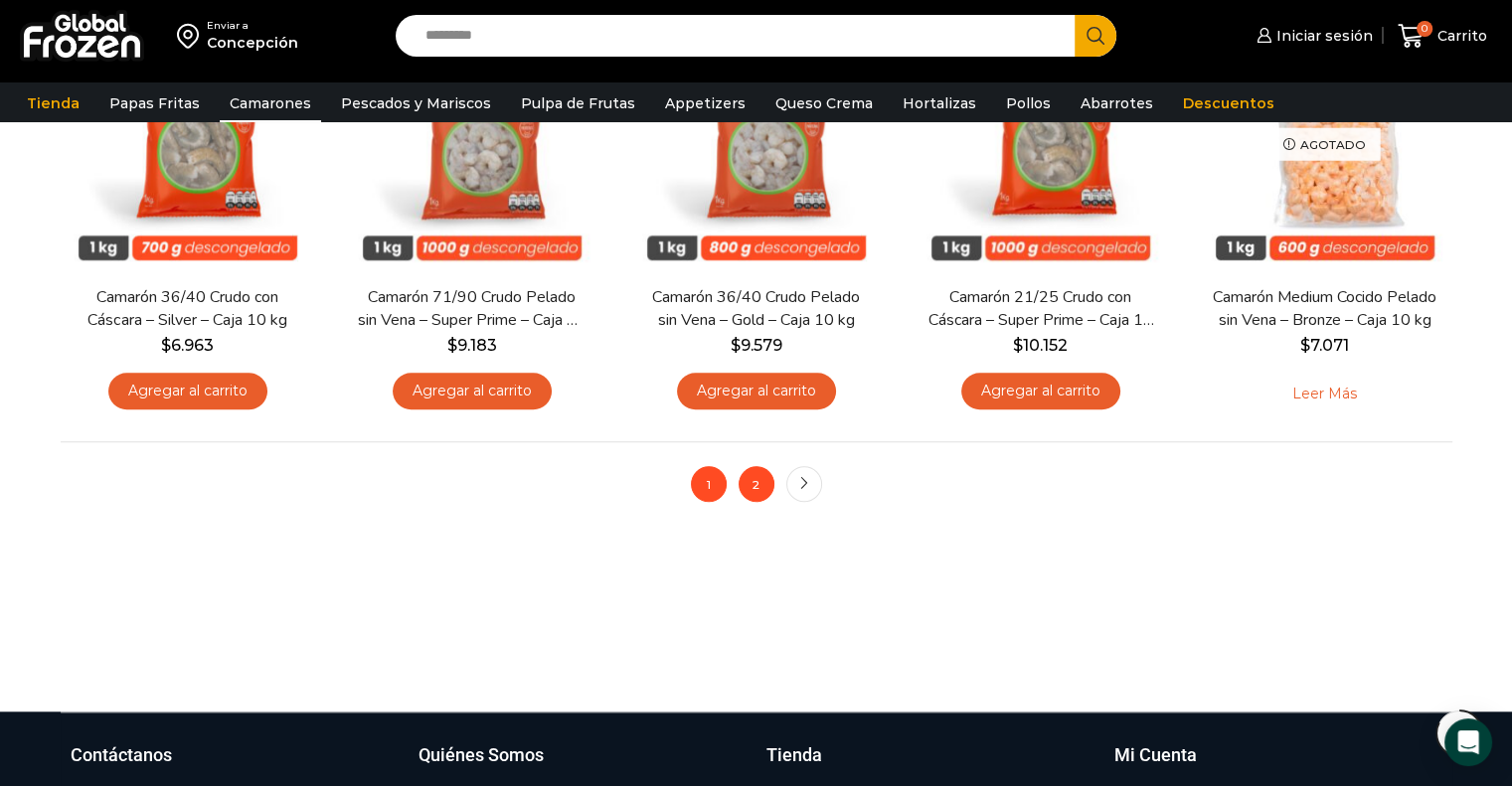 click on "2" at bounding box center [756, 484] 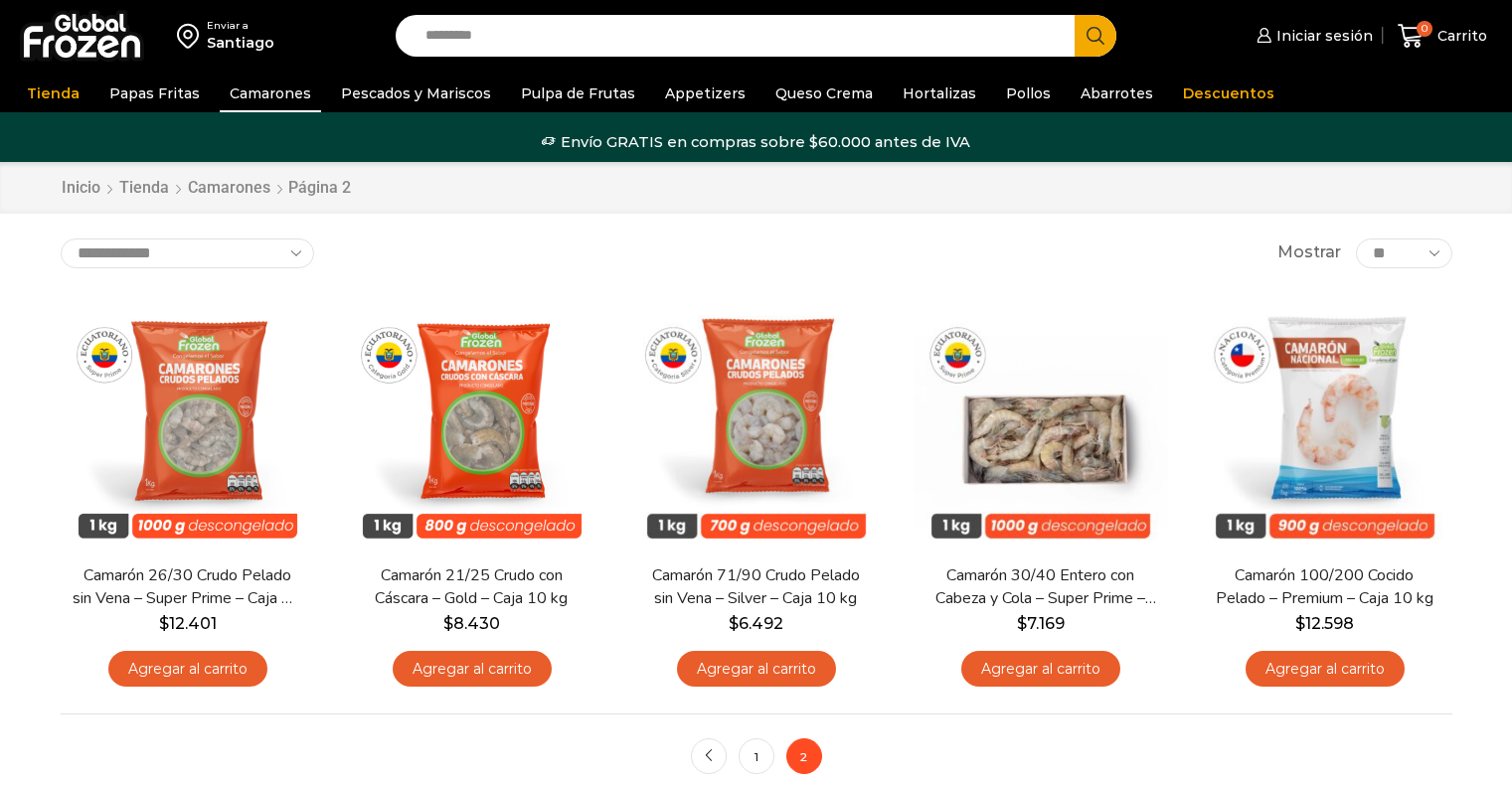 scroll, scrollTop: 0, scrollLeft: 0, axis: both 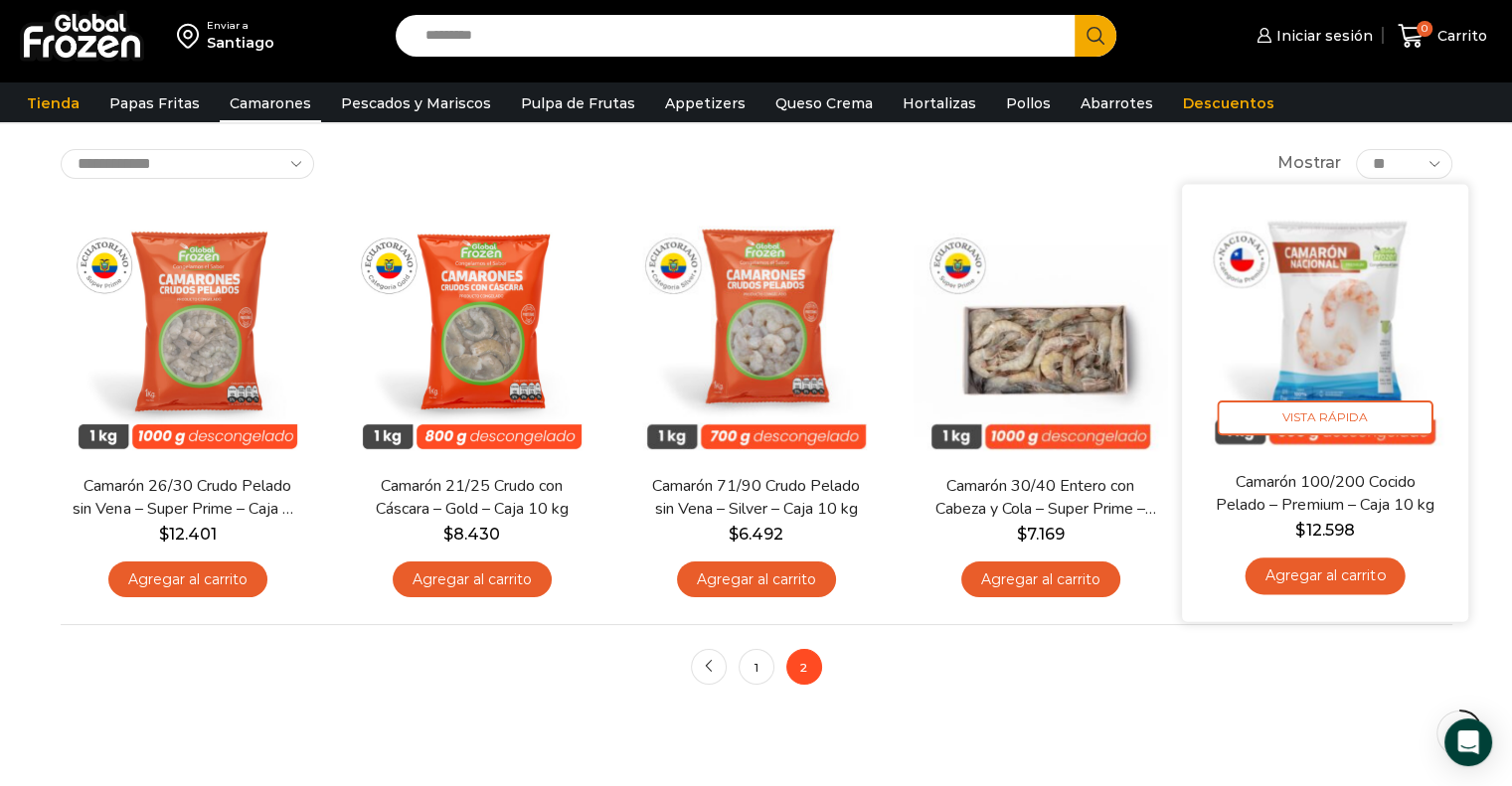 click at bounding box center [1325, 327] 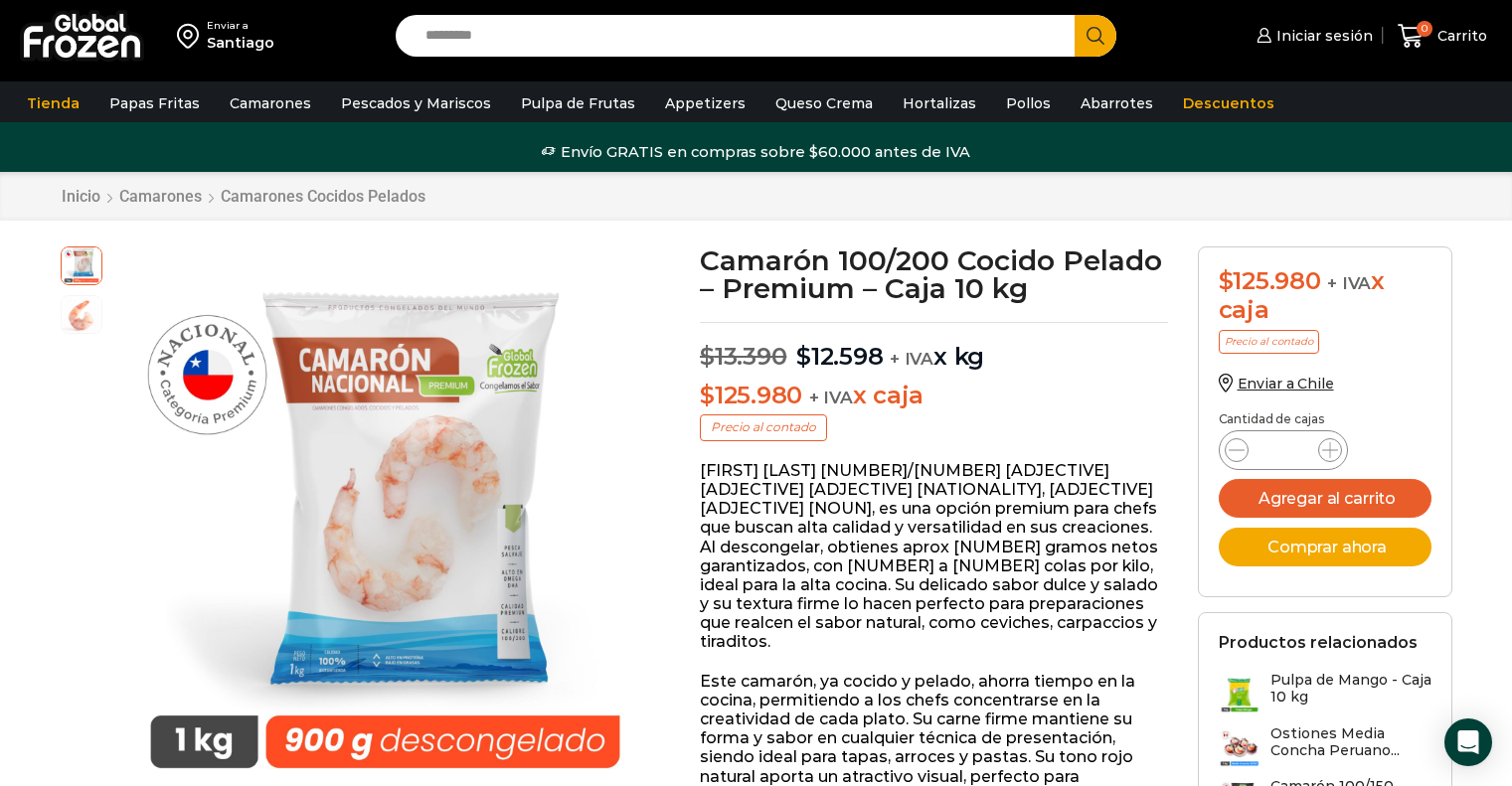 scroll, scrollTop: 0, scrollLeft: 0, axis: both 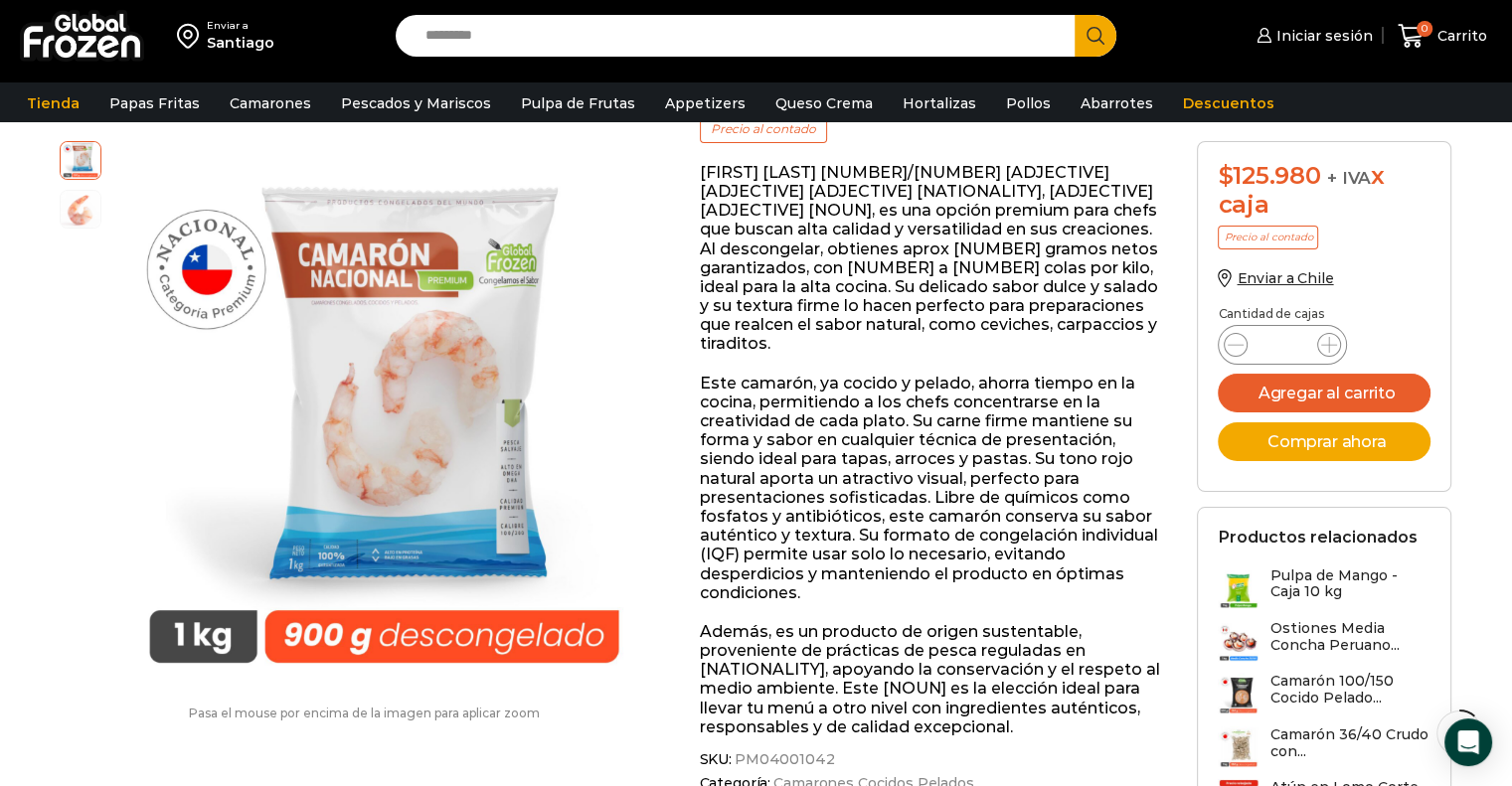 drag, startPoint x: 842, startPoint y: 734, endPoint x: 823, endPoint y: 740, distance: 19.924859 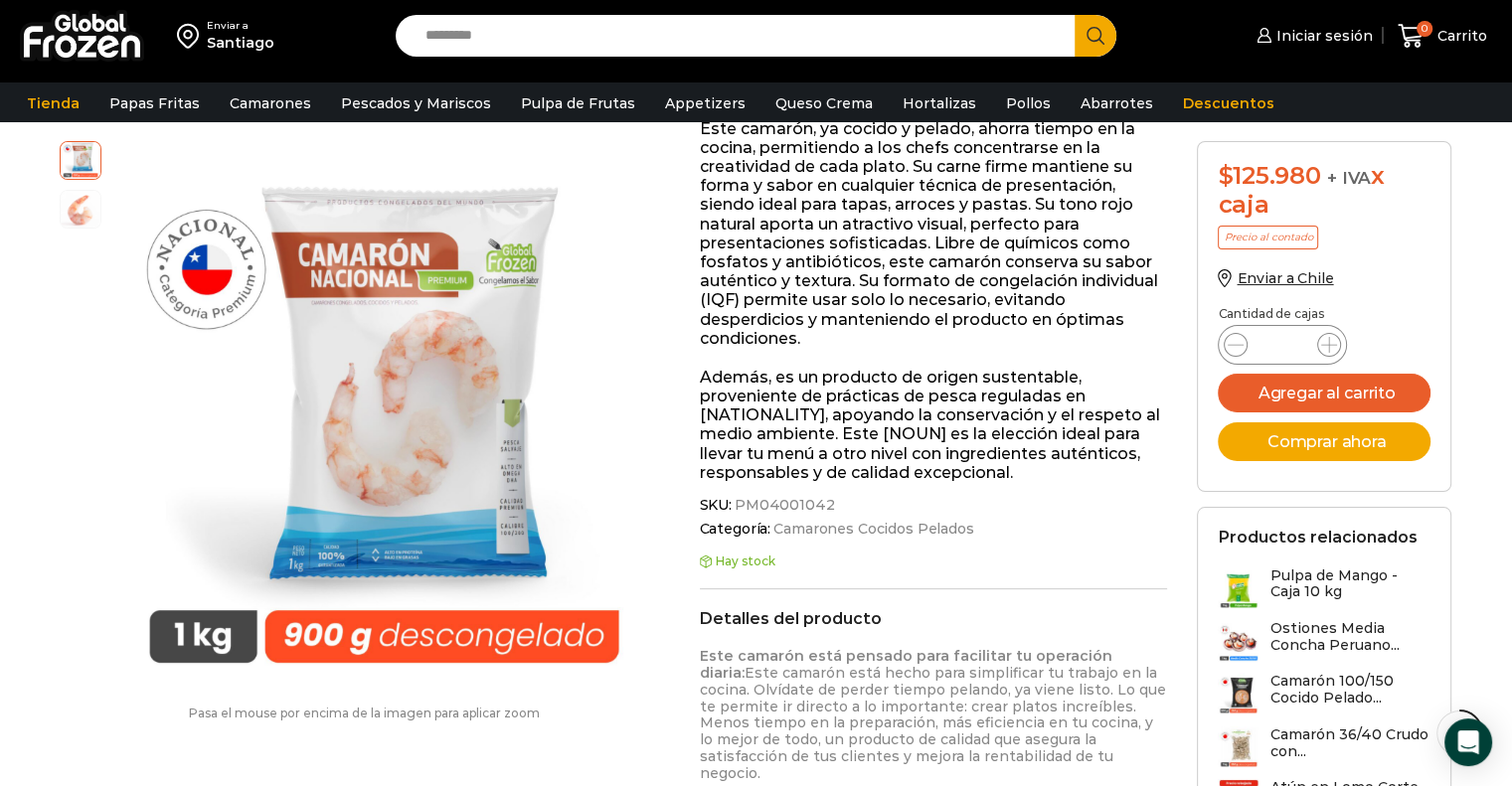 scroll, scrollTop: 596, scrollLeft: 0, axis: vertical 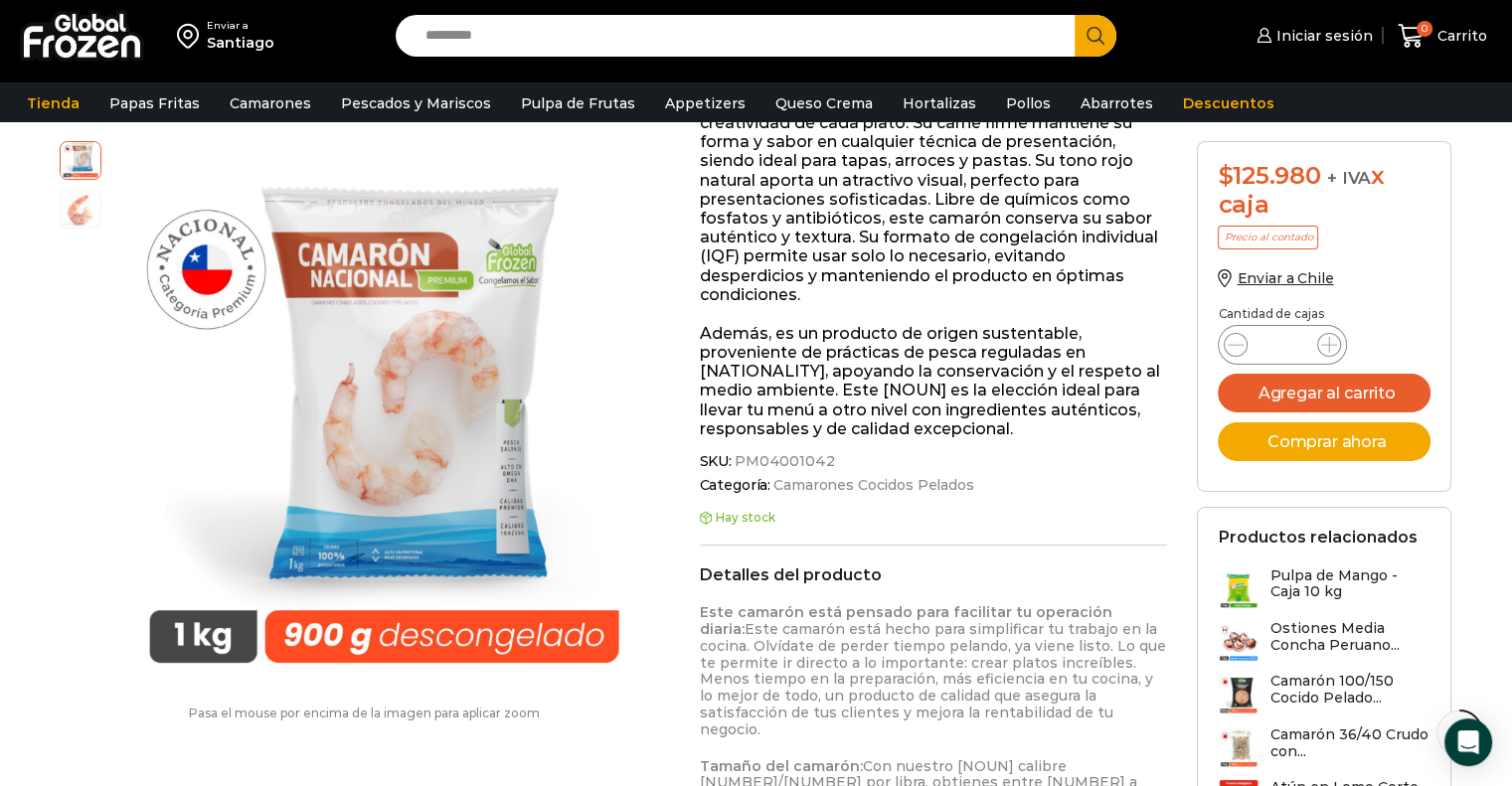 click on "Camarón 100/200 Cocido Pelado – Premium – Caja 10 kg
$ 13.390   Original price was: $13.390. $ 12.598 Current price is: $12.598.   + IVA  x kg
$ 125.980   + IVA  x caja
Precio al contado
El Camarón 100/200 Cocido Pelado Chileno, también conocido como camarón nailon, es una opción premium para chefs que buscan alta calidad y versatilidad en sus creaciones. Al descongelar, obtienes aprox 900 gramos netos garantizados, con 280 a 299 colas por kilo, ideal para la alta cocina. Su delicado sabor dulce y salado y su textura firme lo hacen perfecto para preparaciones que realcen el sabor natural, como ceviches, carpaccios y tiraditos.
Además, es un producto de origen sustentable, proveniente de prácticas de pesca reguladas en Chile, apoyando la conservación y el respeto al medio ambiente. Este camarón es la elección ideal para llevar tu menú a otro nivel con ingredientes auténticos, responsables y de calidad excepcional.
SKU:  PM04001042
Categoría:
,  ," at bounding box center (933, 741) 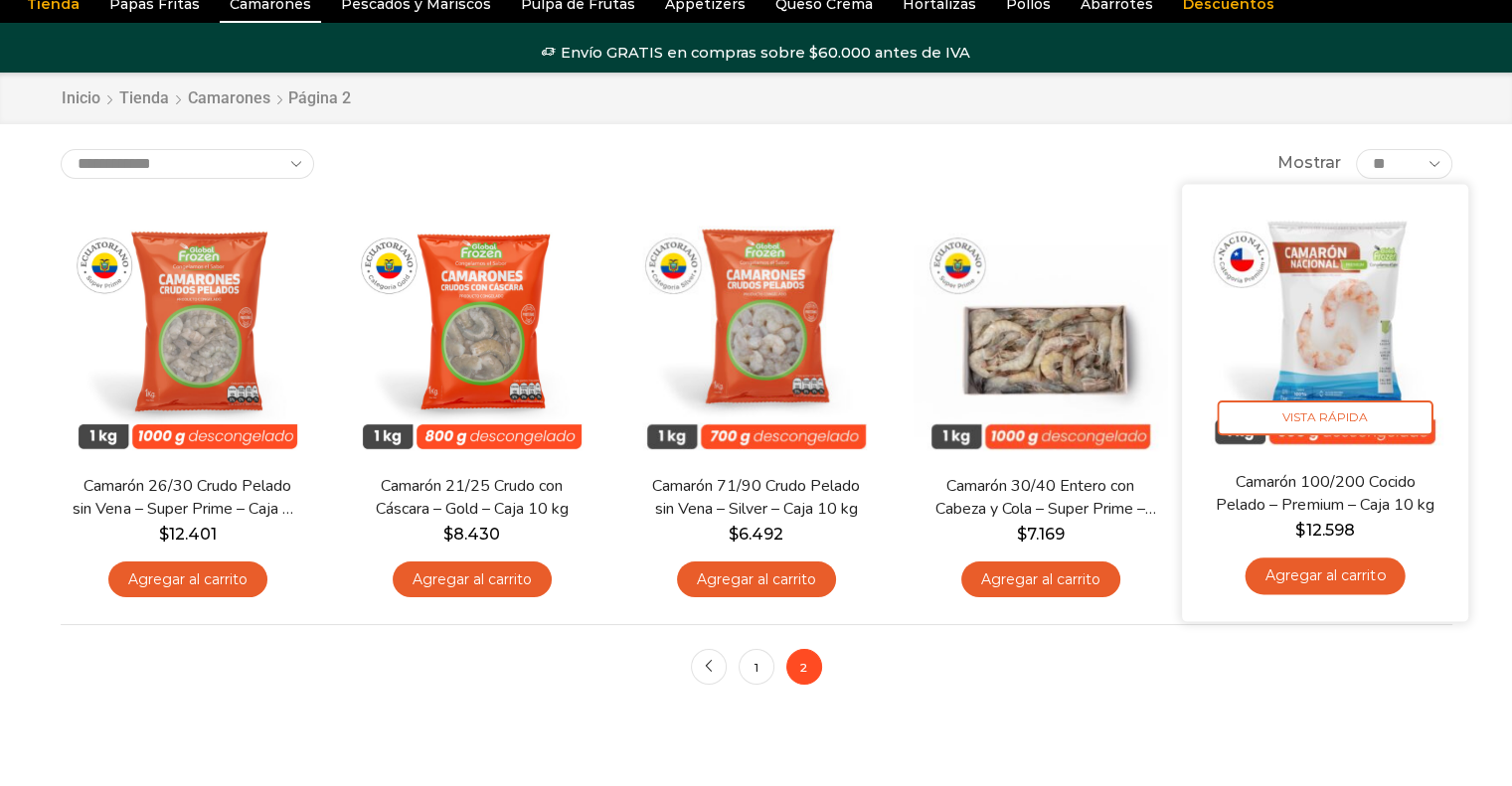 scroll, scrollTop: 99, scrollLeft: 0, axis: vertical 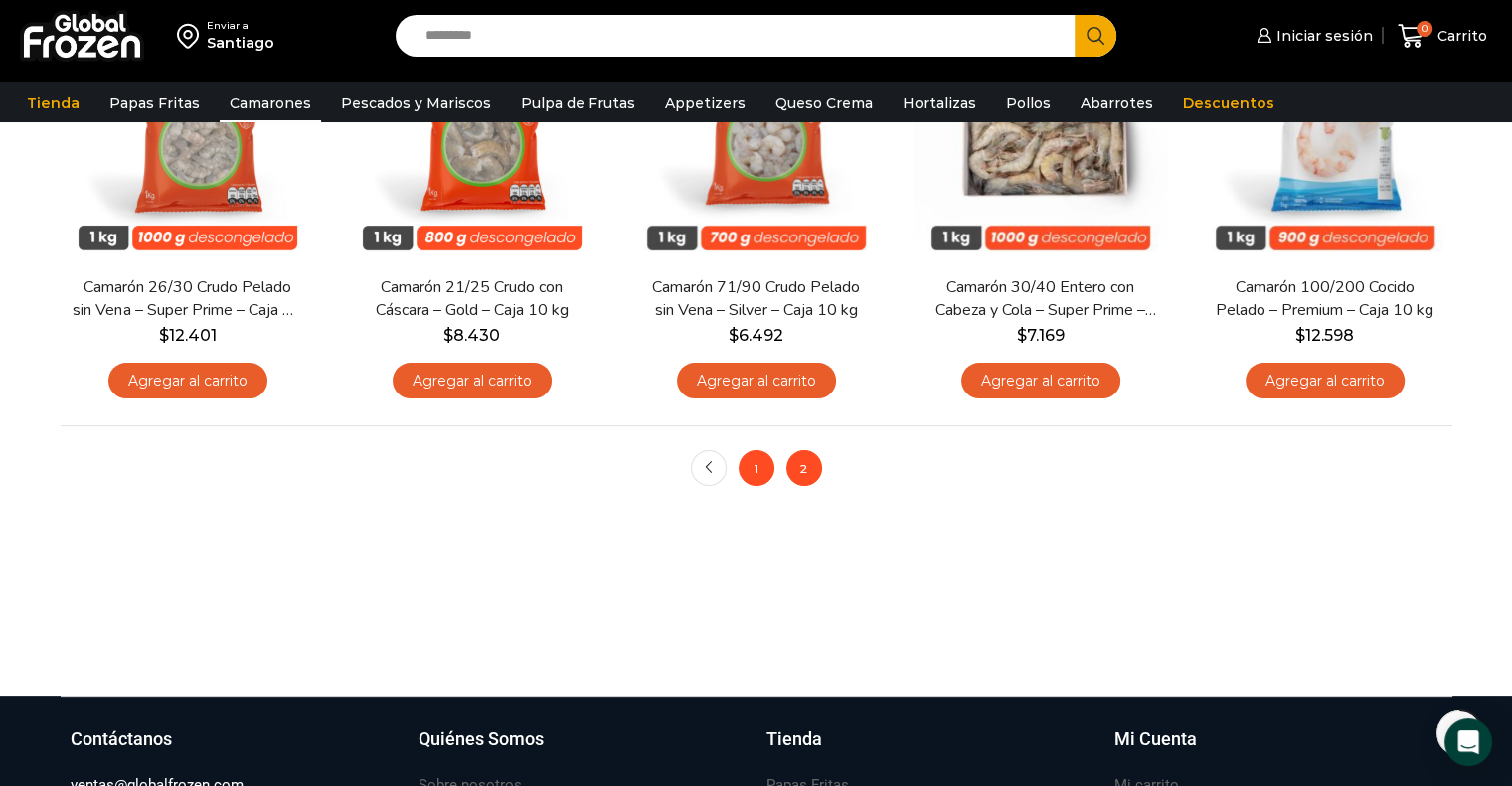 click on "1" at bounding box center [709, 468] 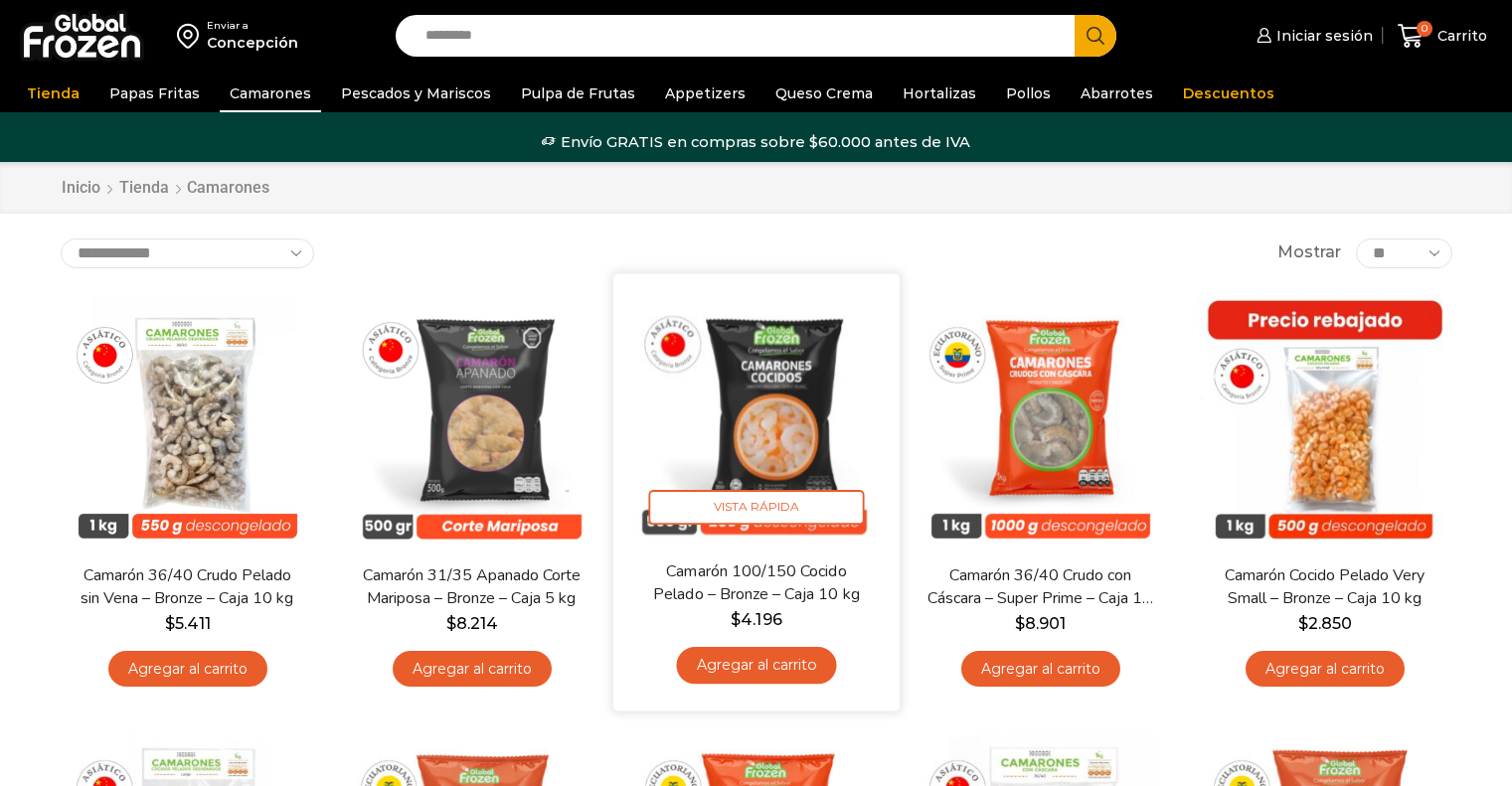 scroll, scrollTop: 0, scrollLeft: 0, axis: both 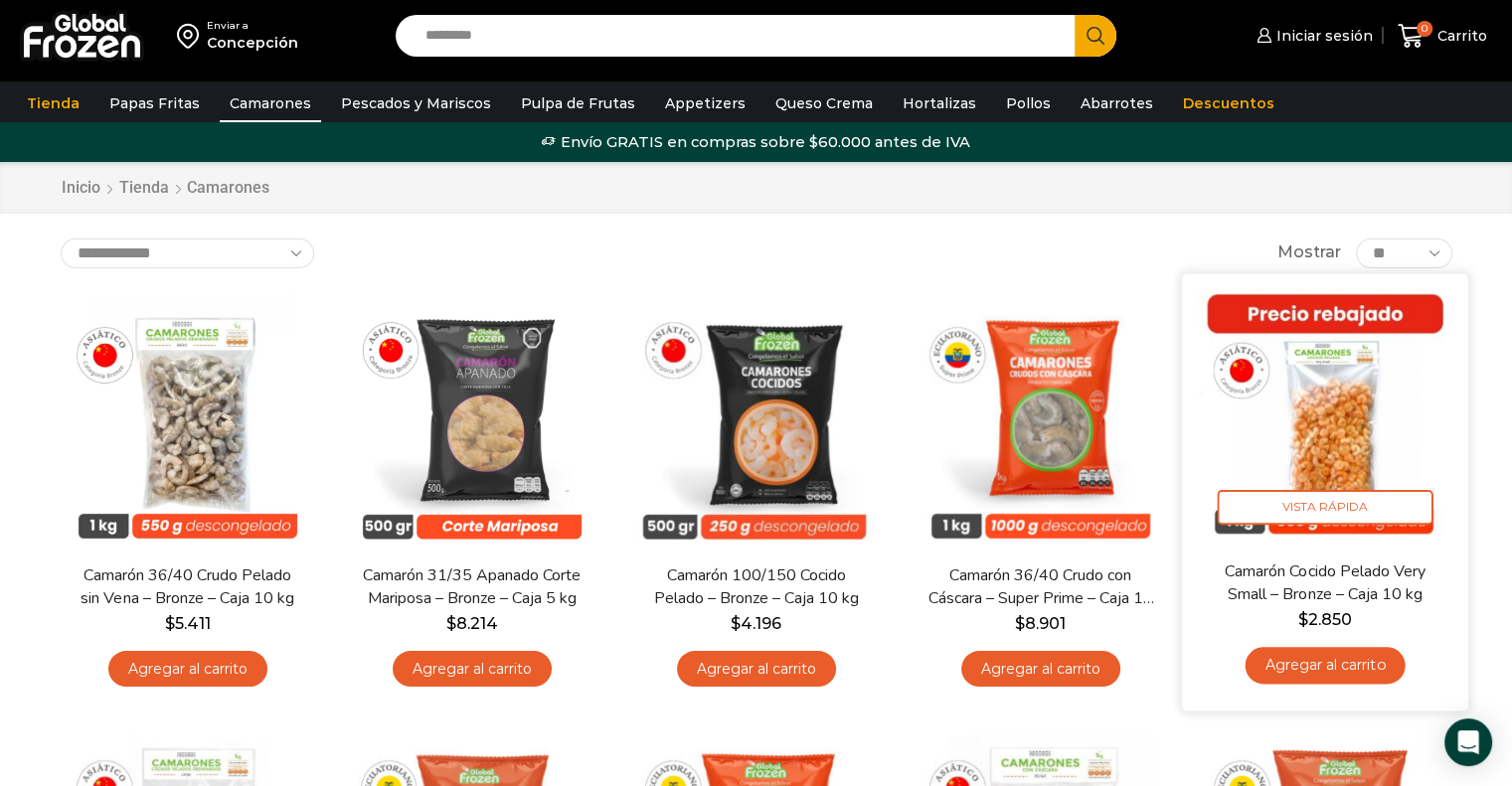 click at bounding box center [1325, 416] 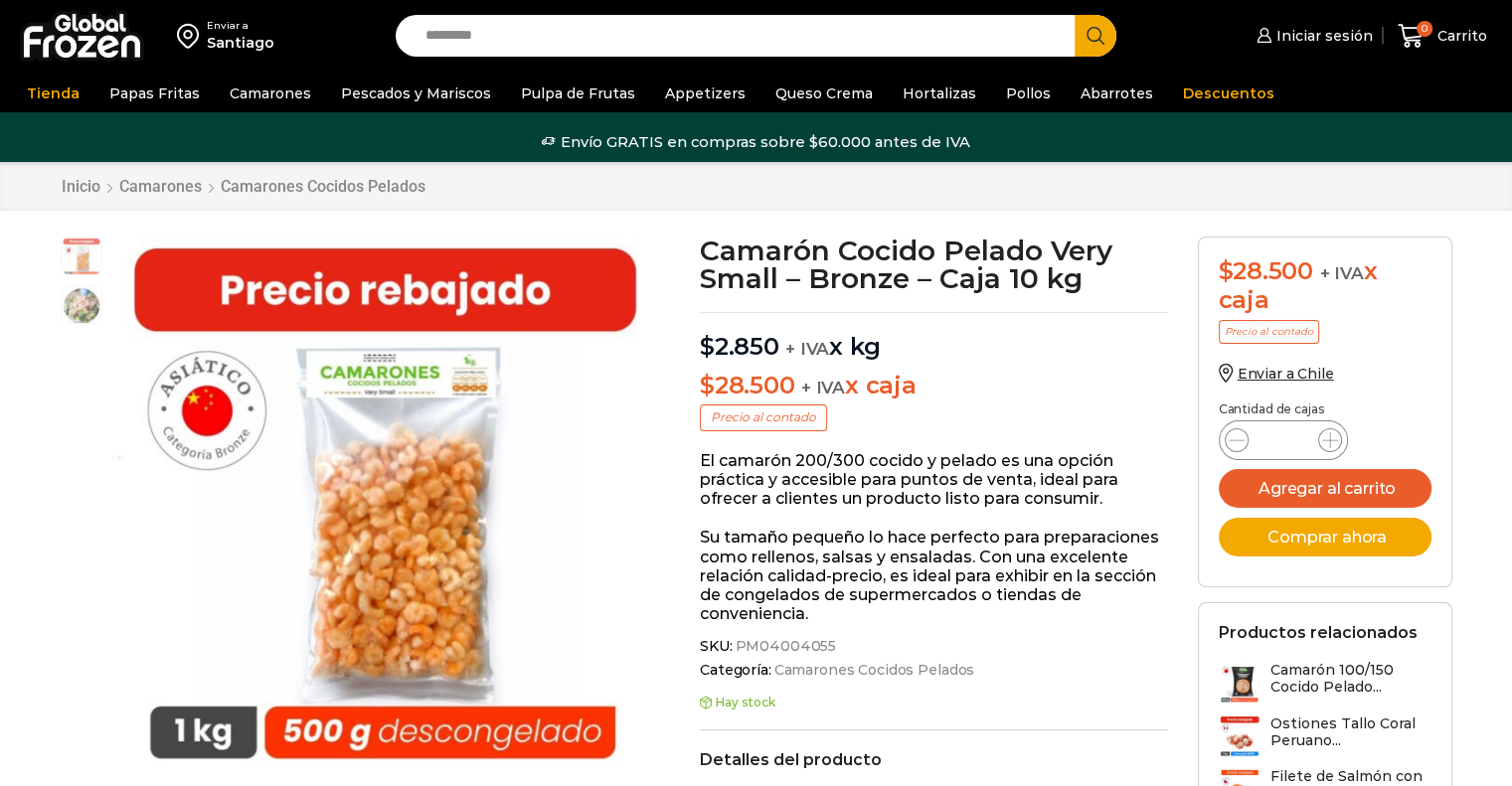 scroll, scrollTop: 0, scrollLeft: 0, axis: both 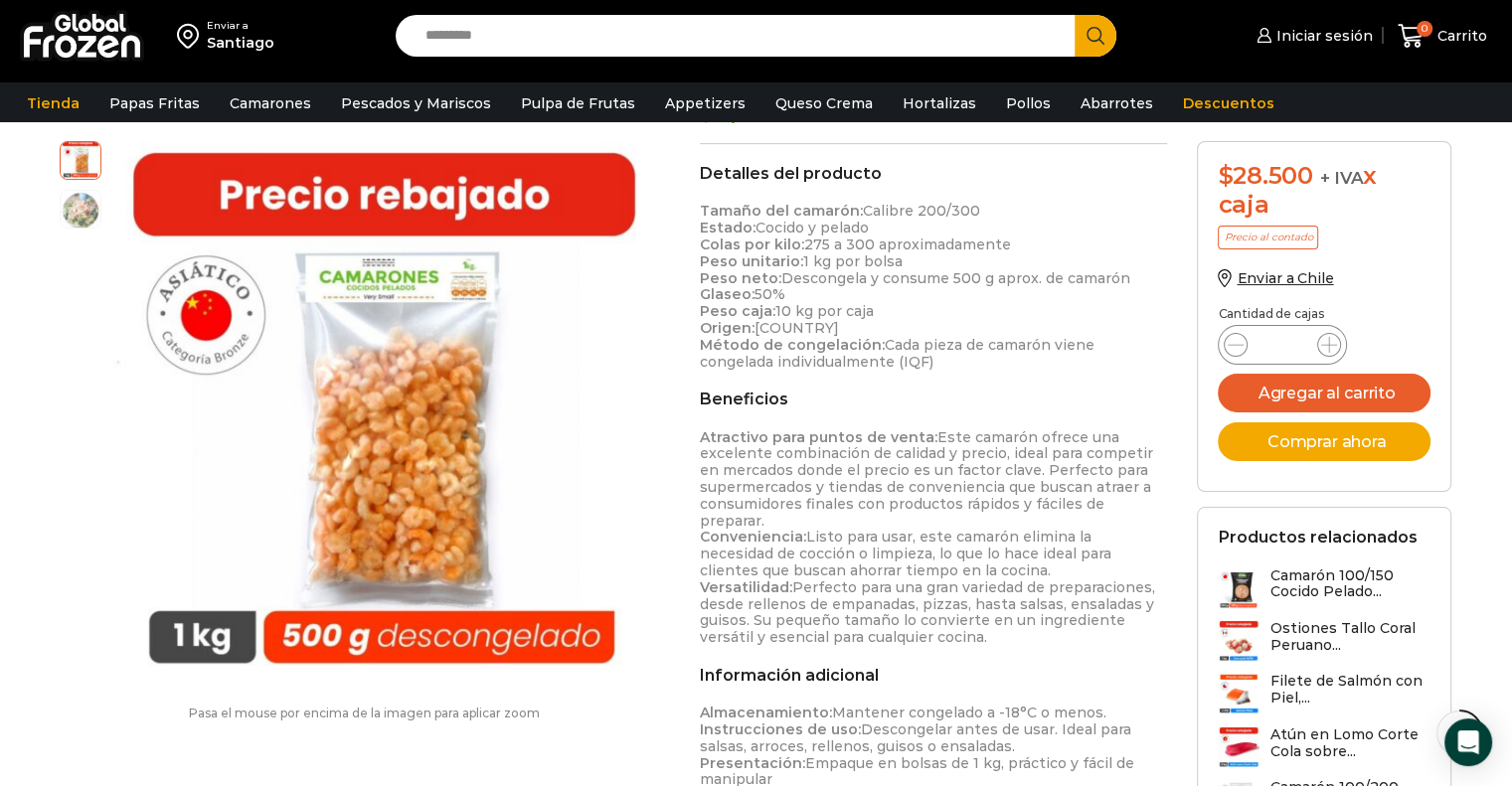 click on "Método de congelación:" at bounding box center (792, 345) 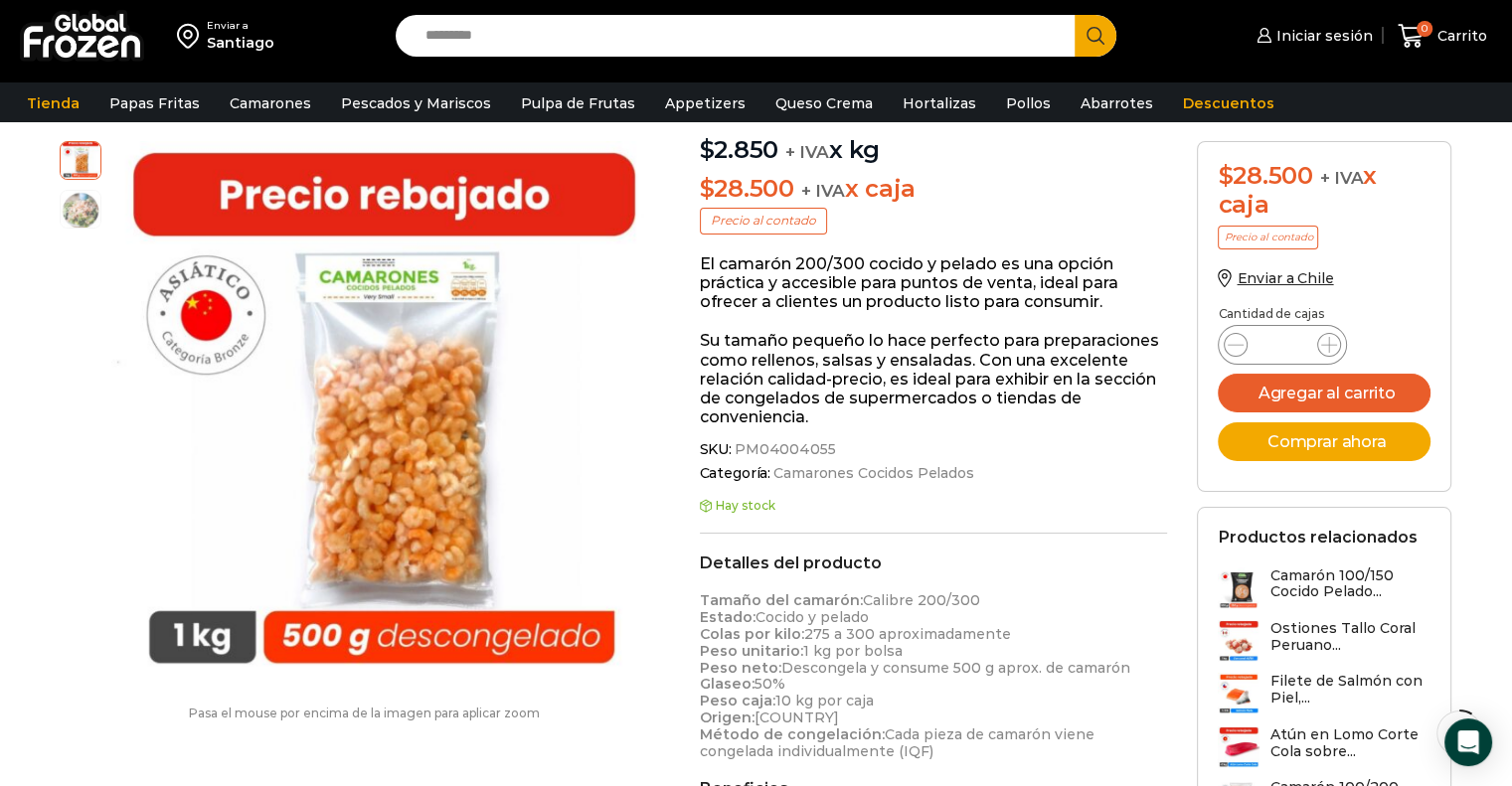 scroll, scrollTop: 199, scrollLeft: 0, axis: vertical 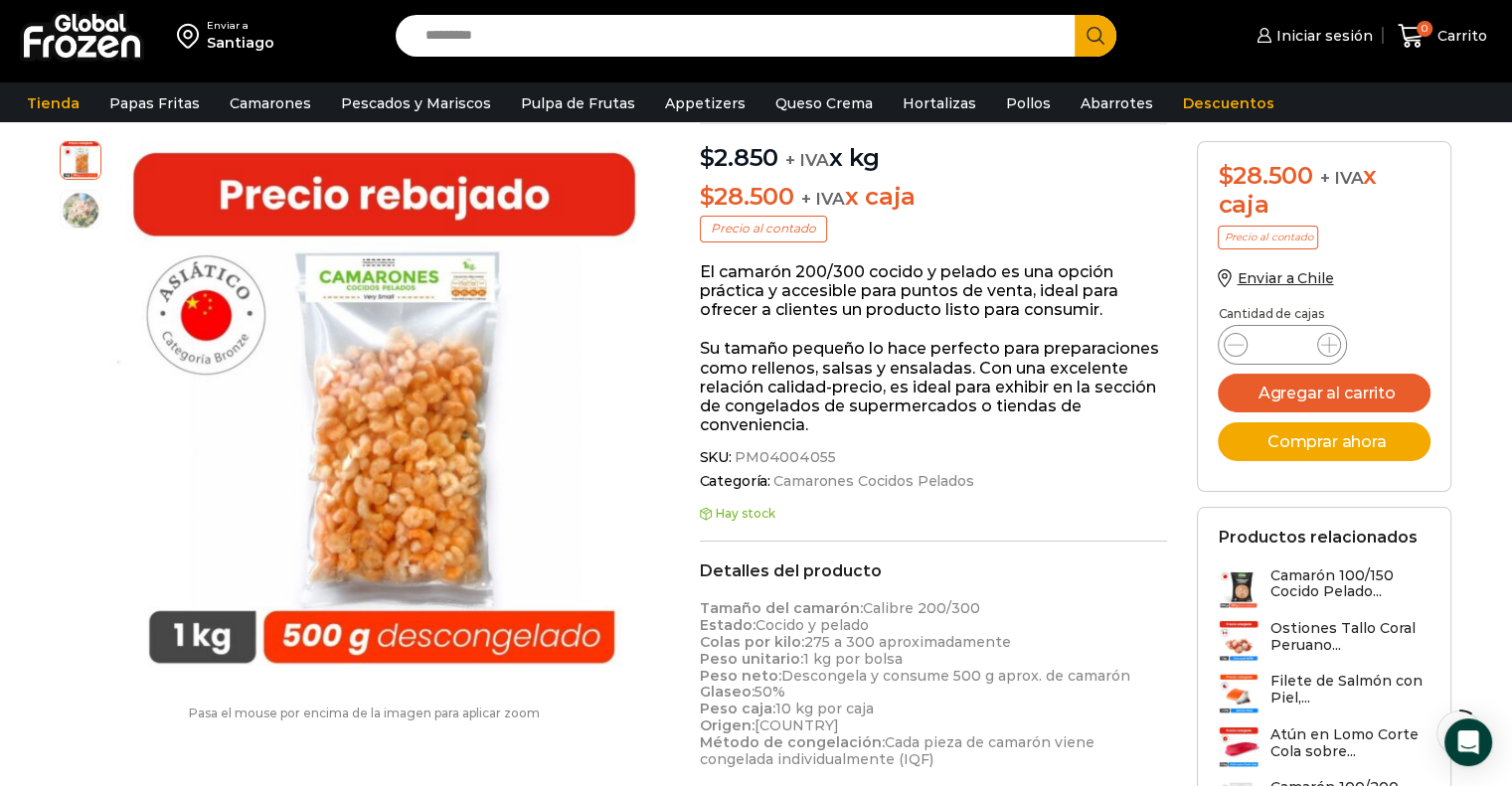 drag, startPoint x: 835, startPoint y: 458, endPoint x: 823, endPoint y: 456, distance: 12.165525 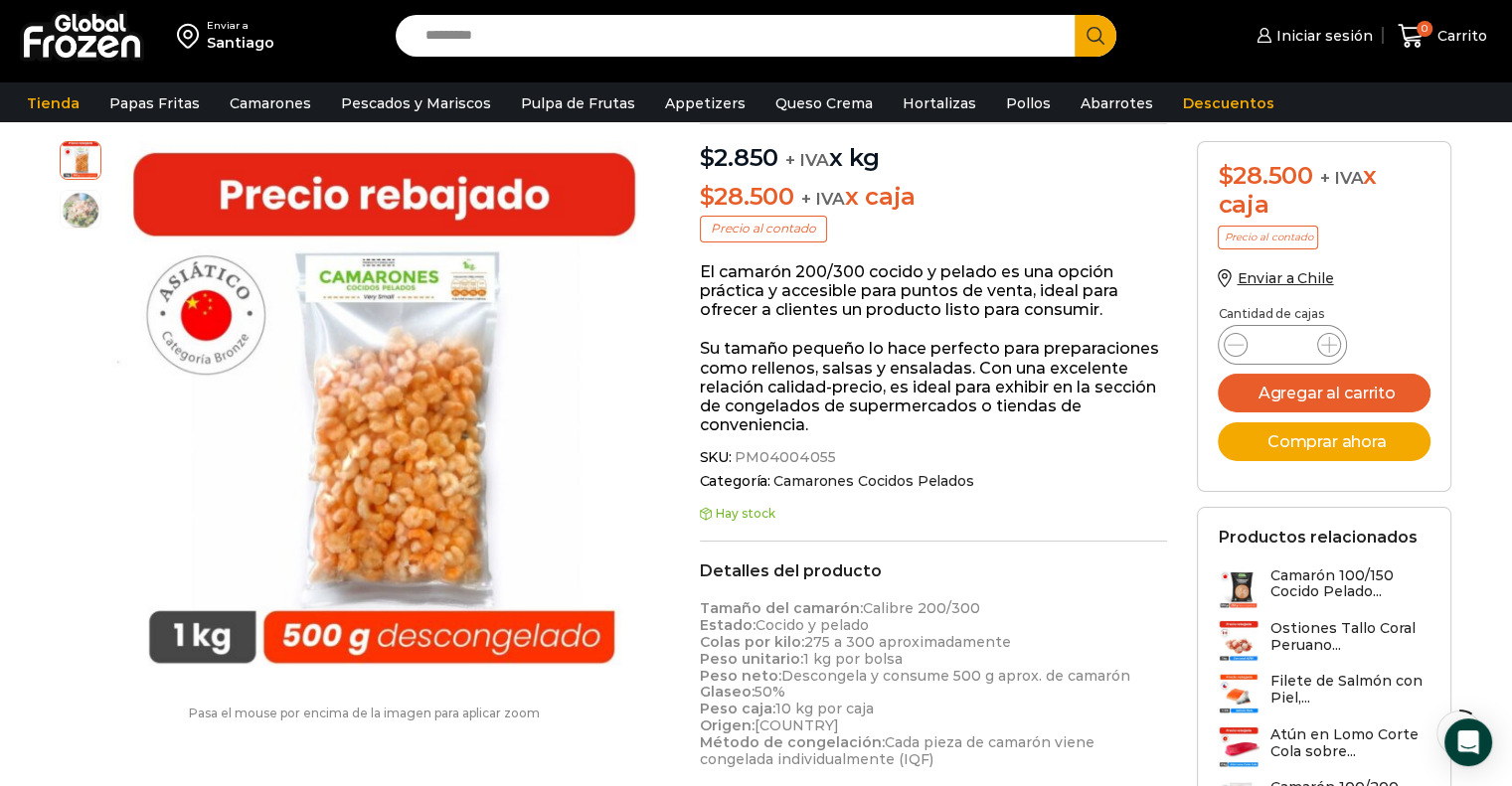 copy on "PM04004055" 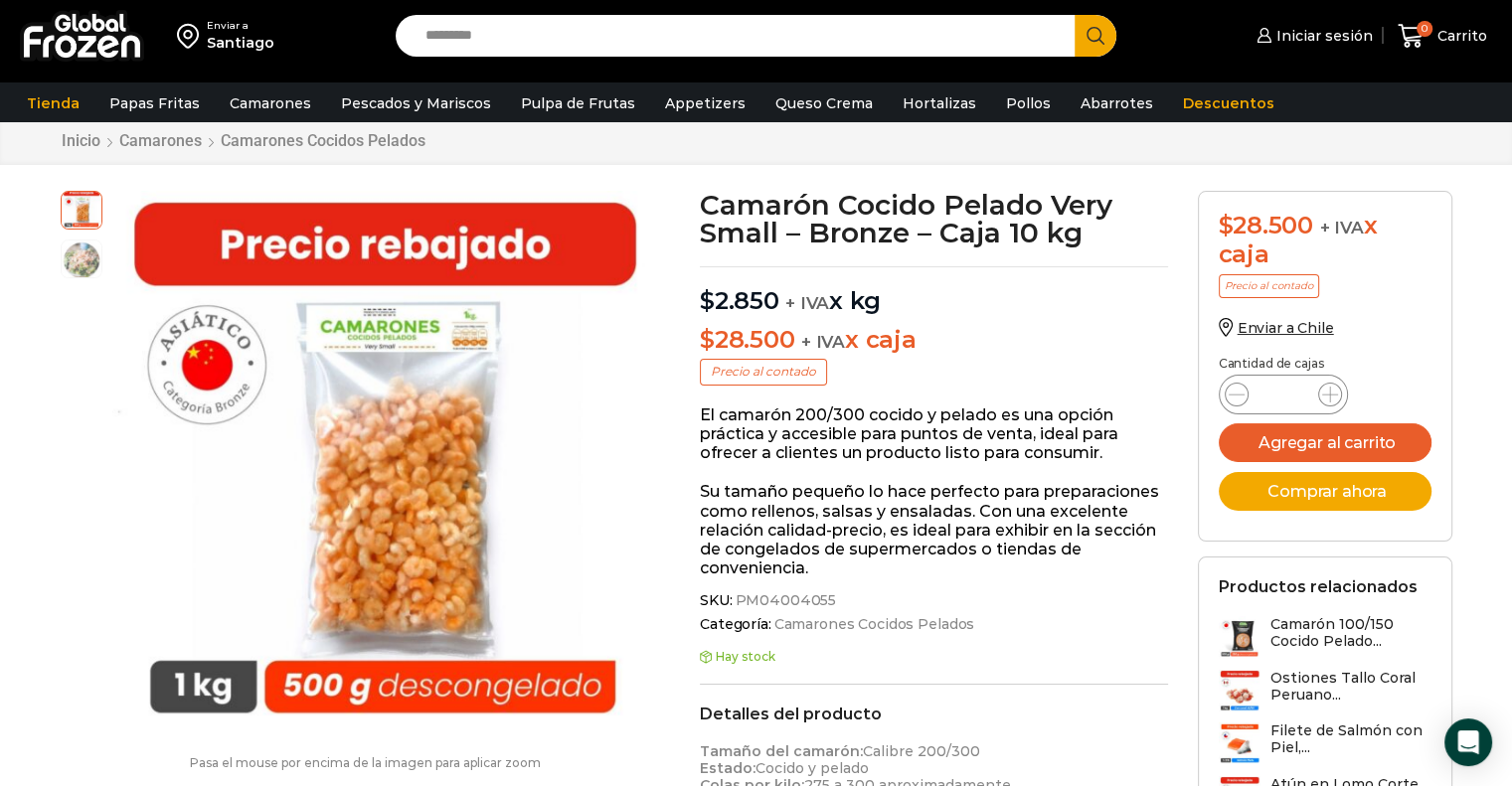 scroll, scrollTop: 99, scrollLeft: 0, axis: vertical 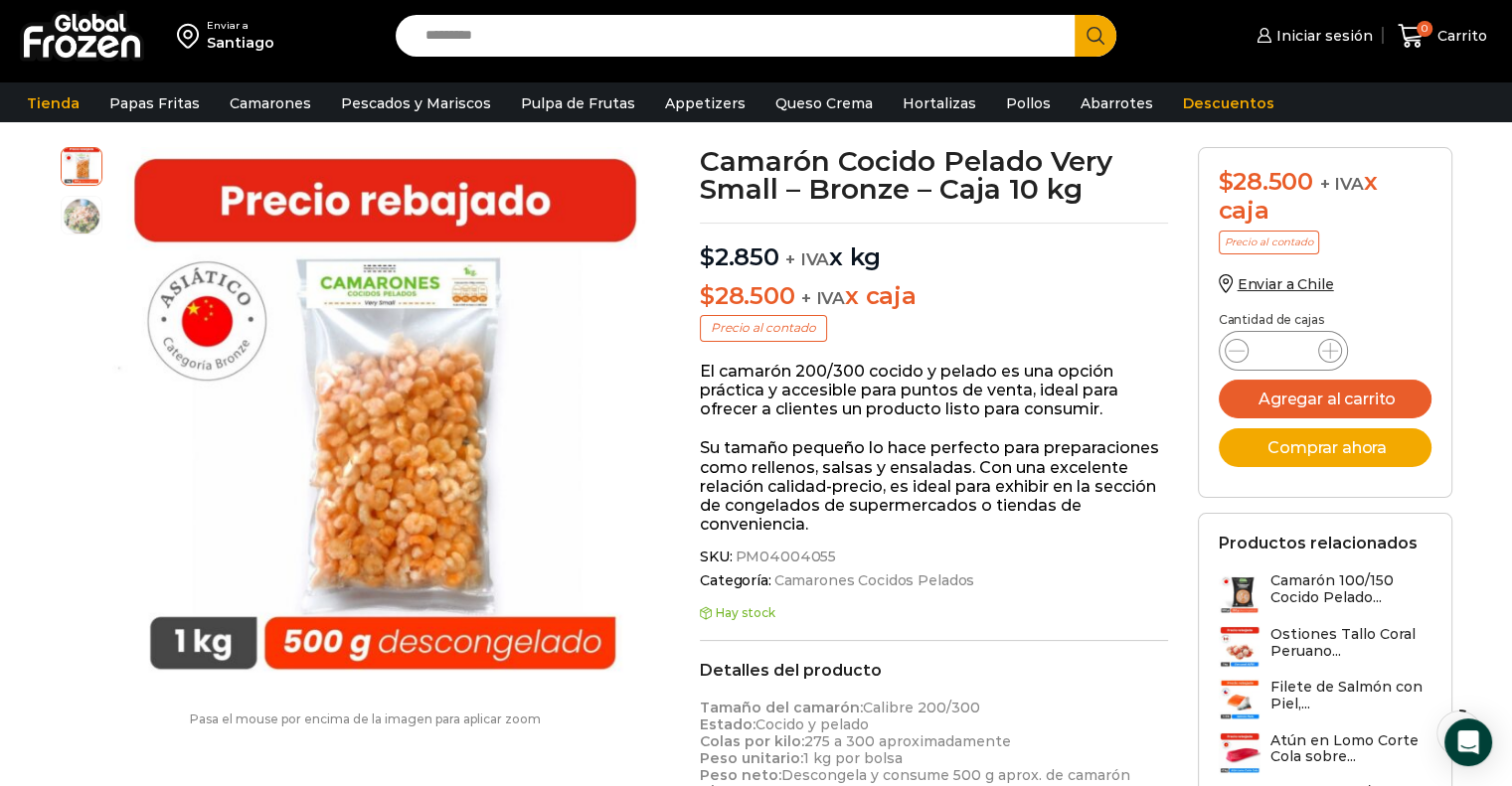 click on "SKU:  PM04004055" at bounding box center (933, 556) 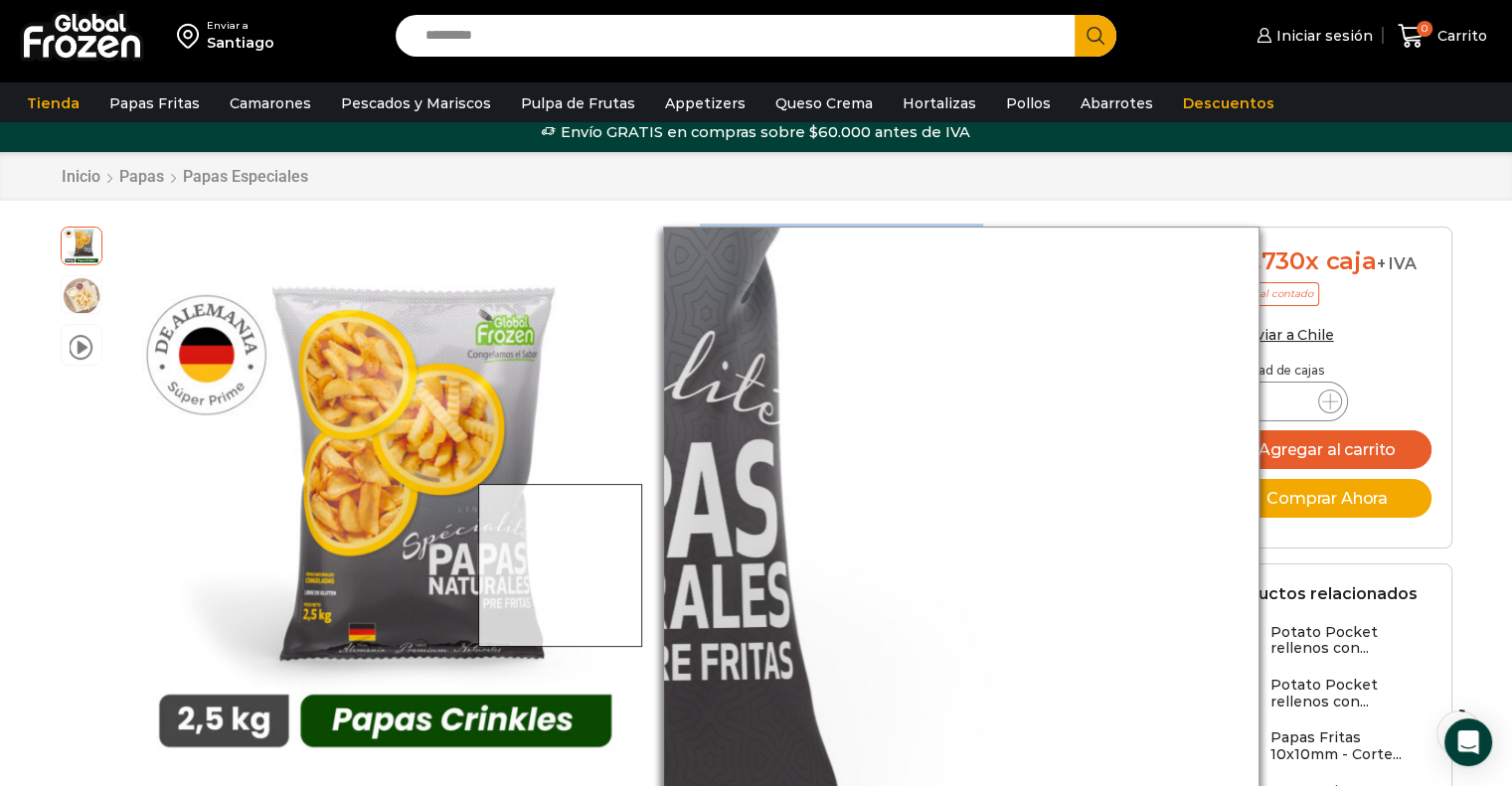 scroll, scrollTop: 199, scrollLeft: 0, axis: vertical 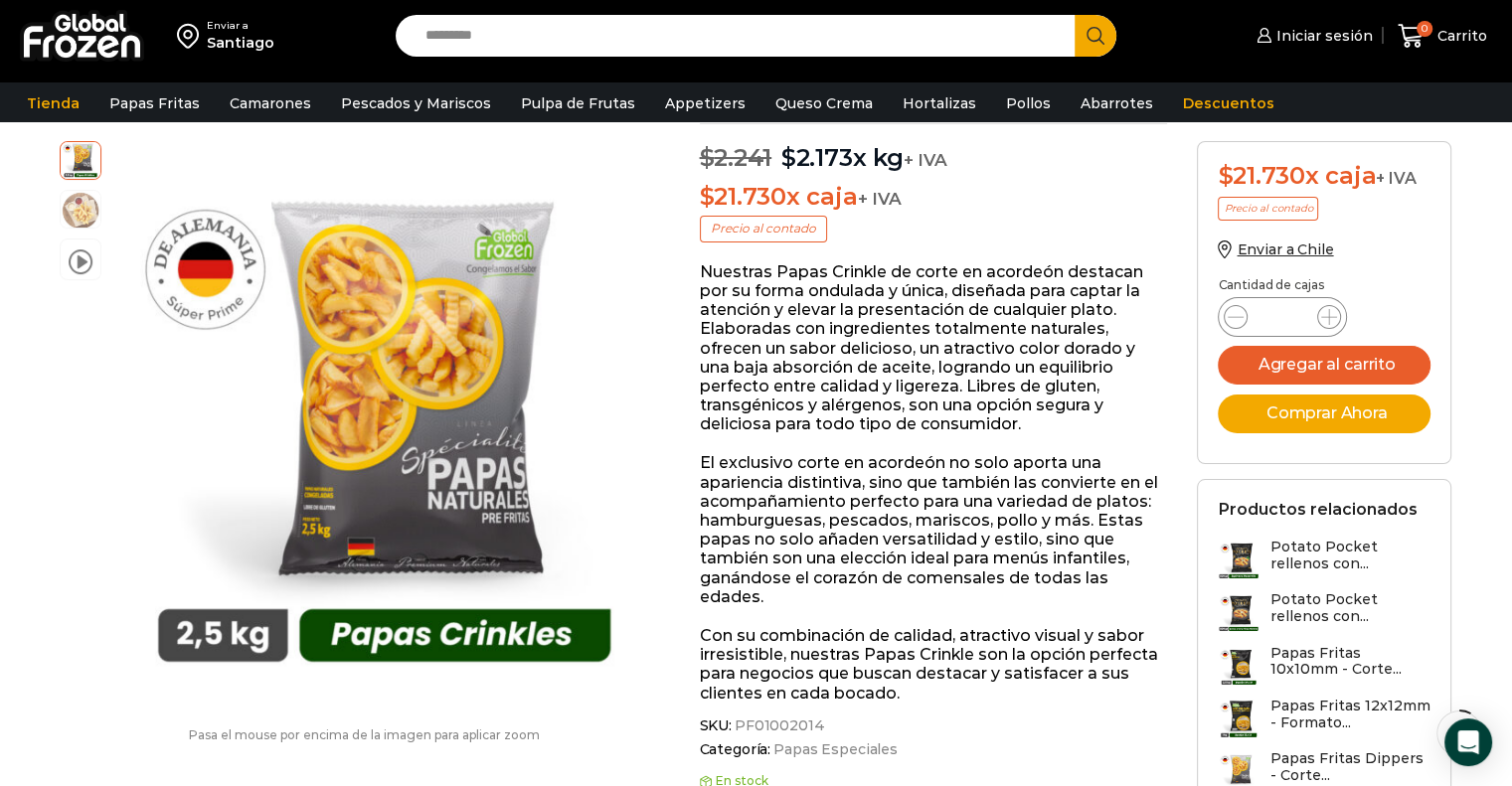 drag, startPoint x: 827, startPoint y: 710, endPoint x: 772, endPoint y: 718, distance: 55.578773 